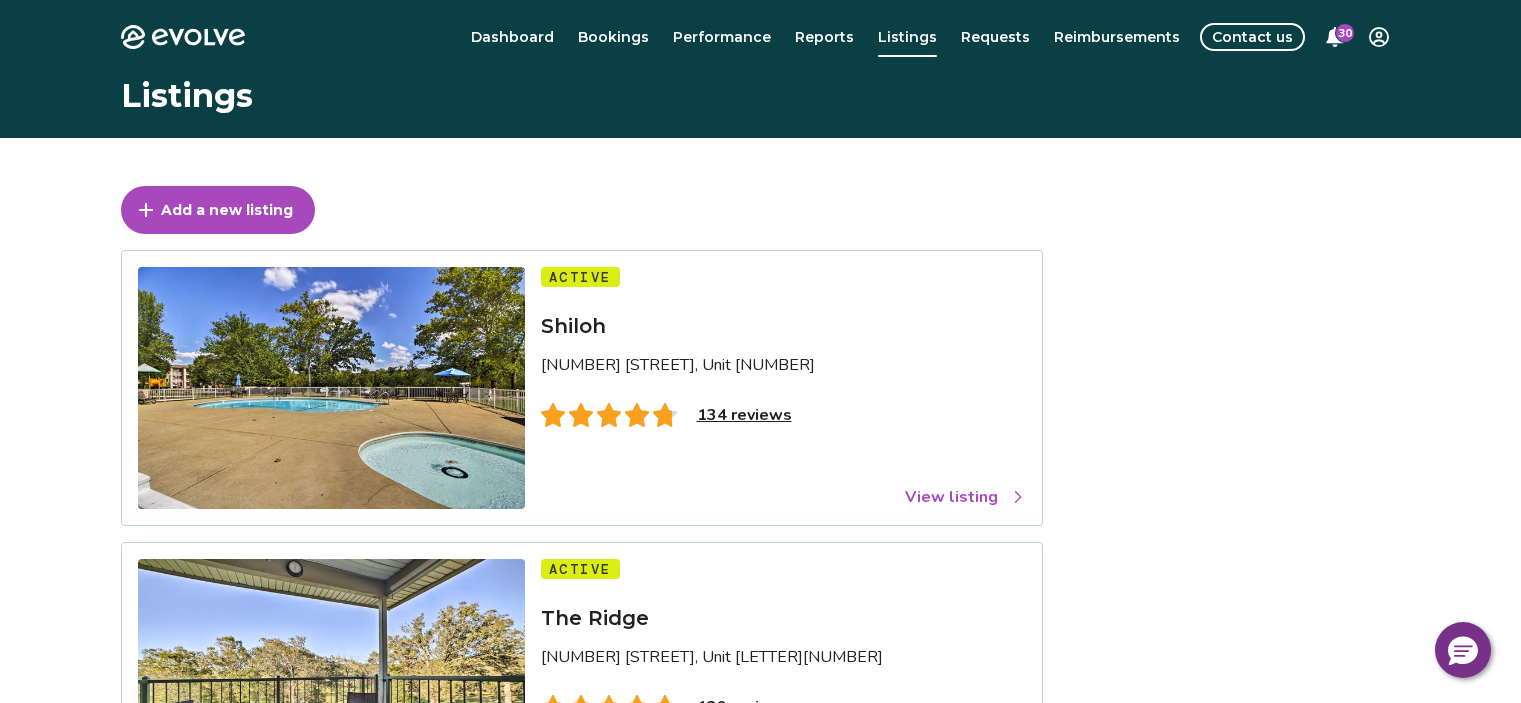 scroll, scrollTop: 0, scrollLeft: 0, axis: both 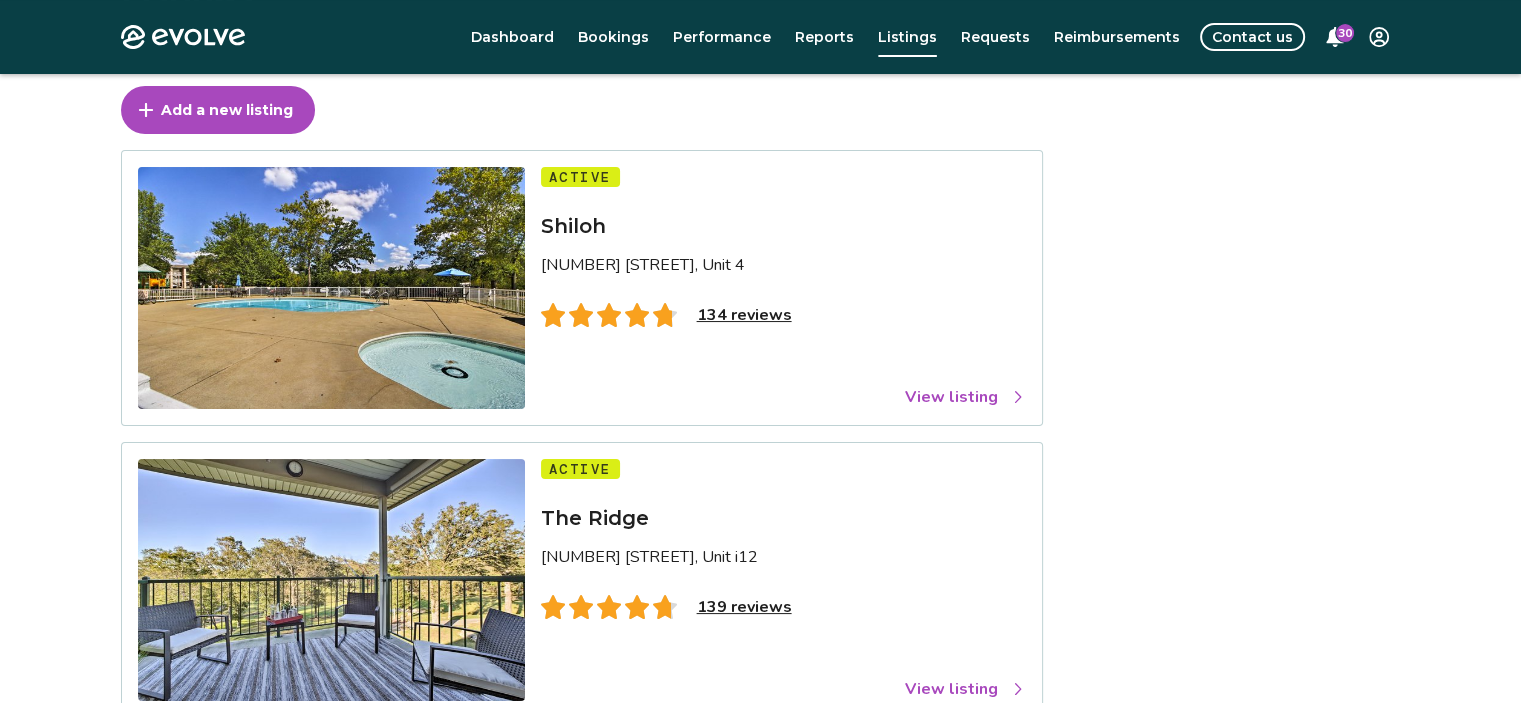 click on "139 reviews" at bounding box center (744, 607) 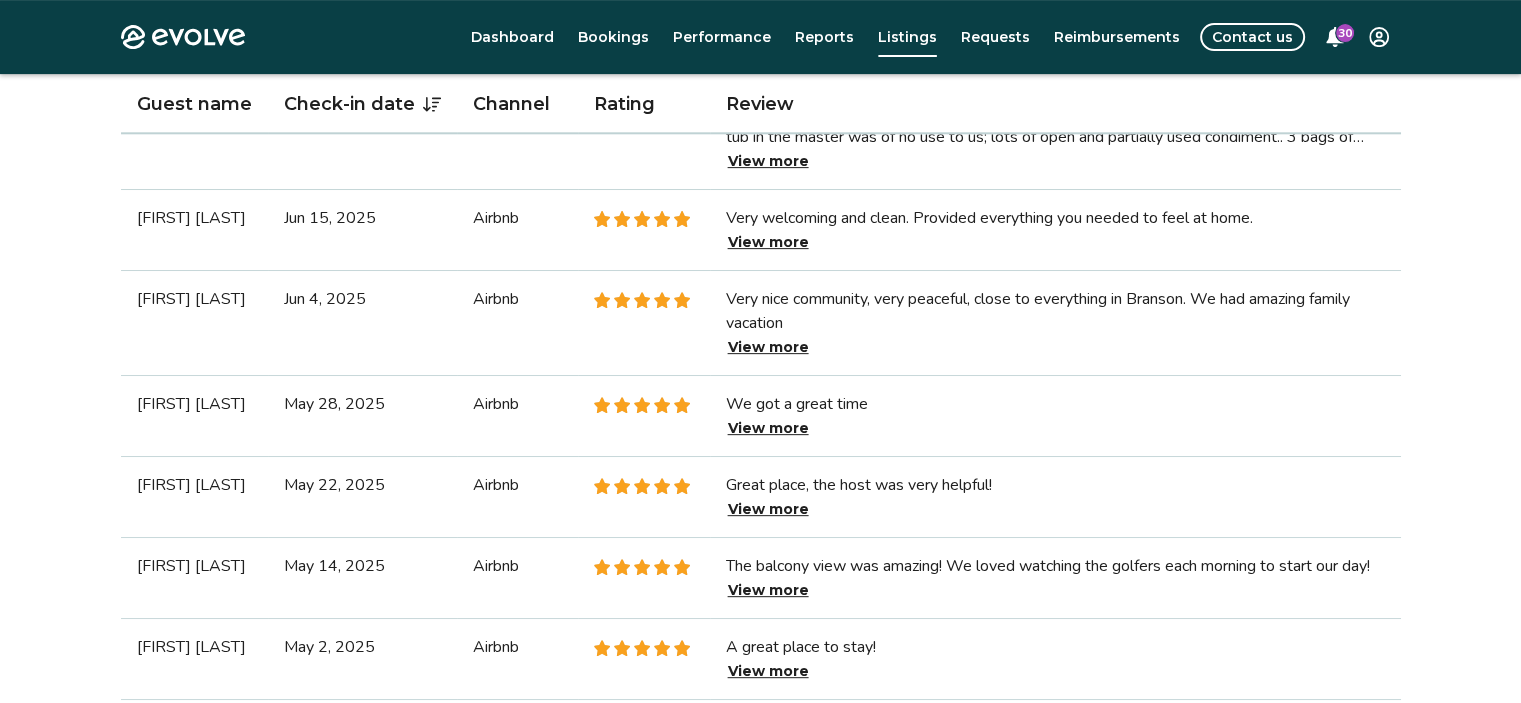 scroll, scrollTop: 920, scrollLeft: 0, axis: vertical 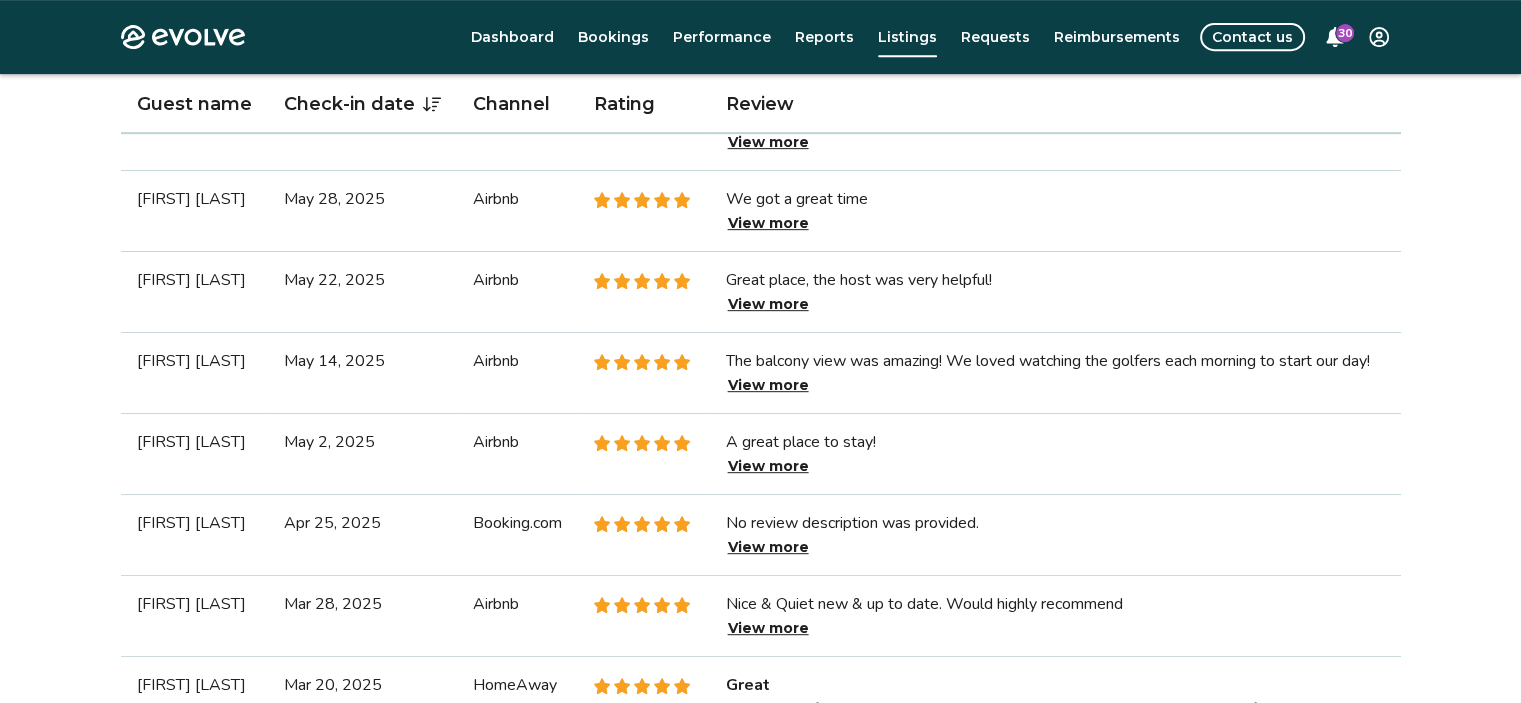 click on "View more" at bounding box center (768, 223) 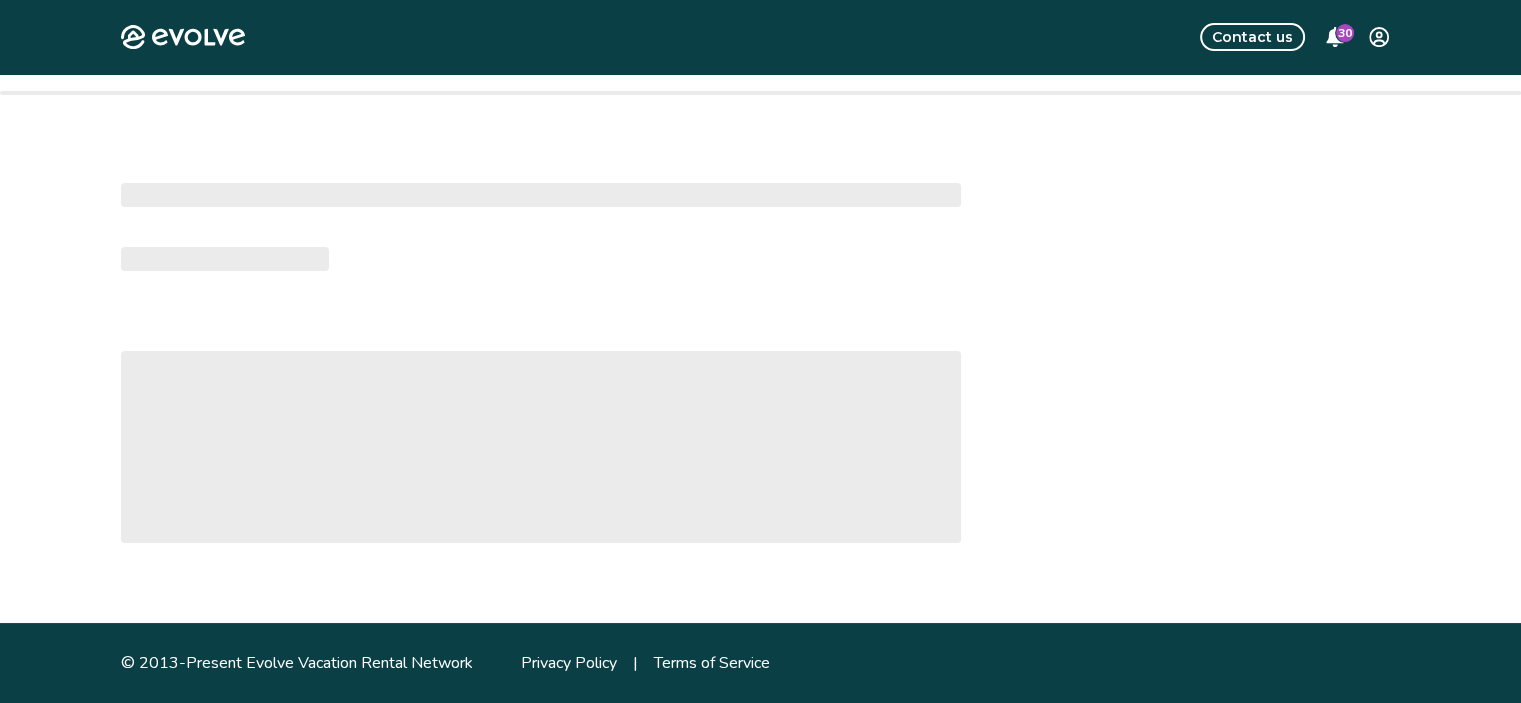 scroll, scrollTop: 0, scrollLeft: 0, axis: both 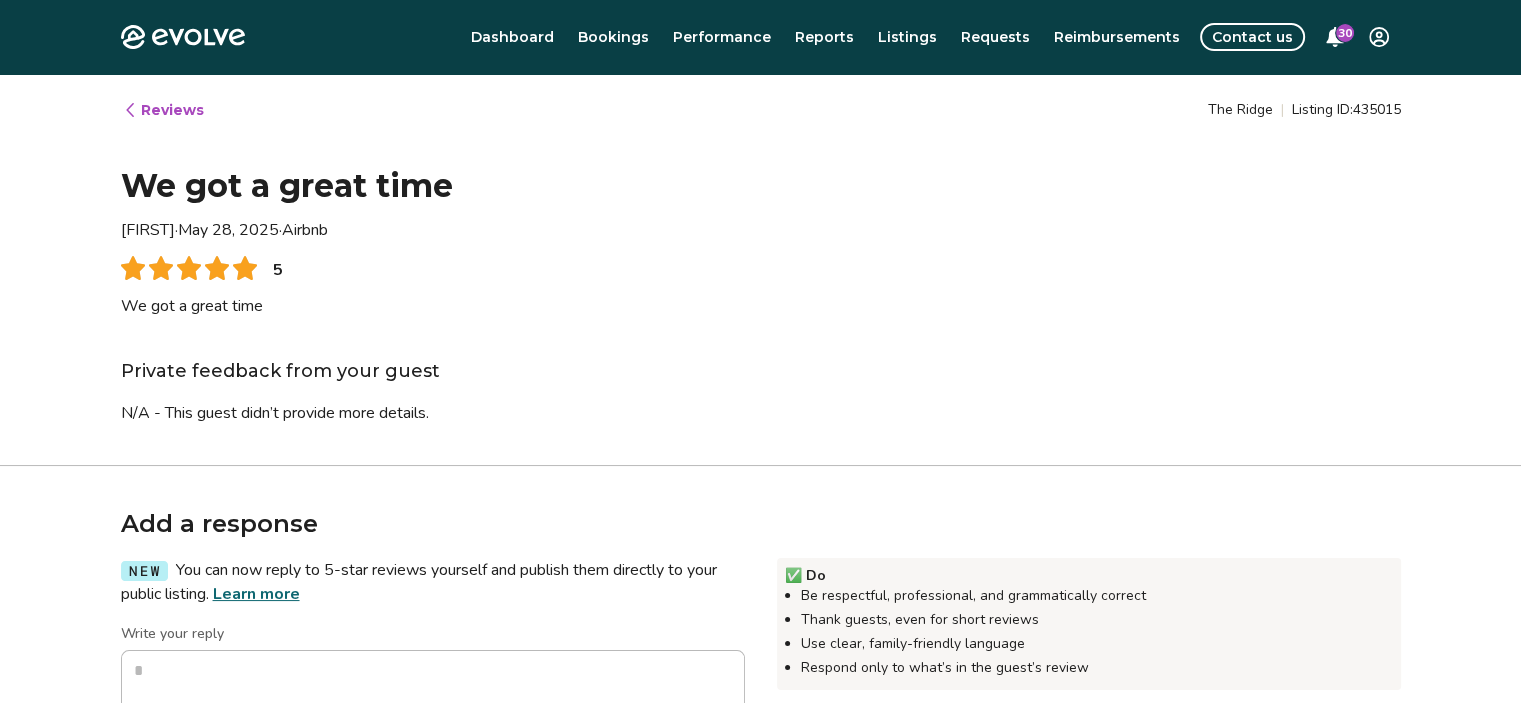 type on "*" 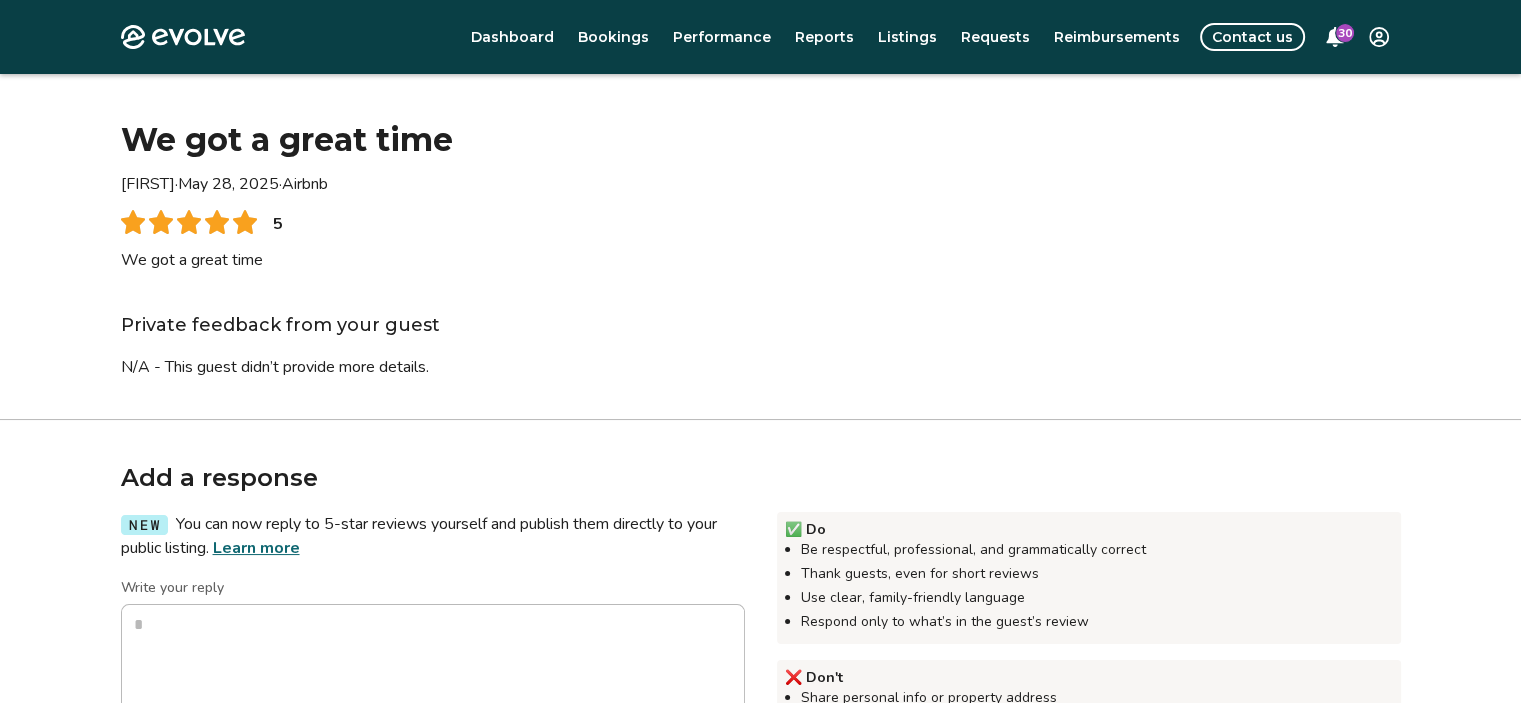 scroll, scrollTop: 0, scrollLeft: 0, axis: both 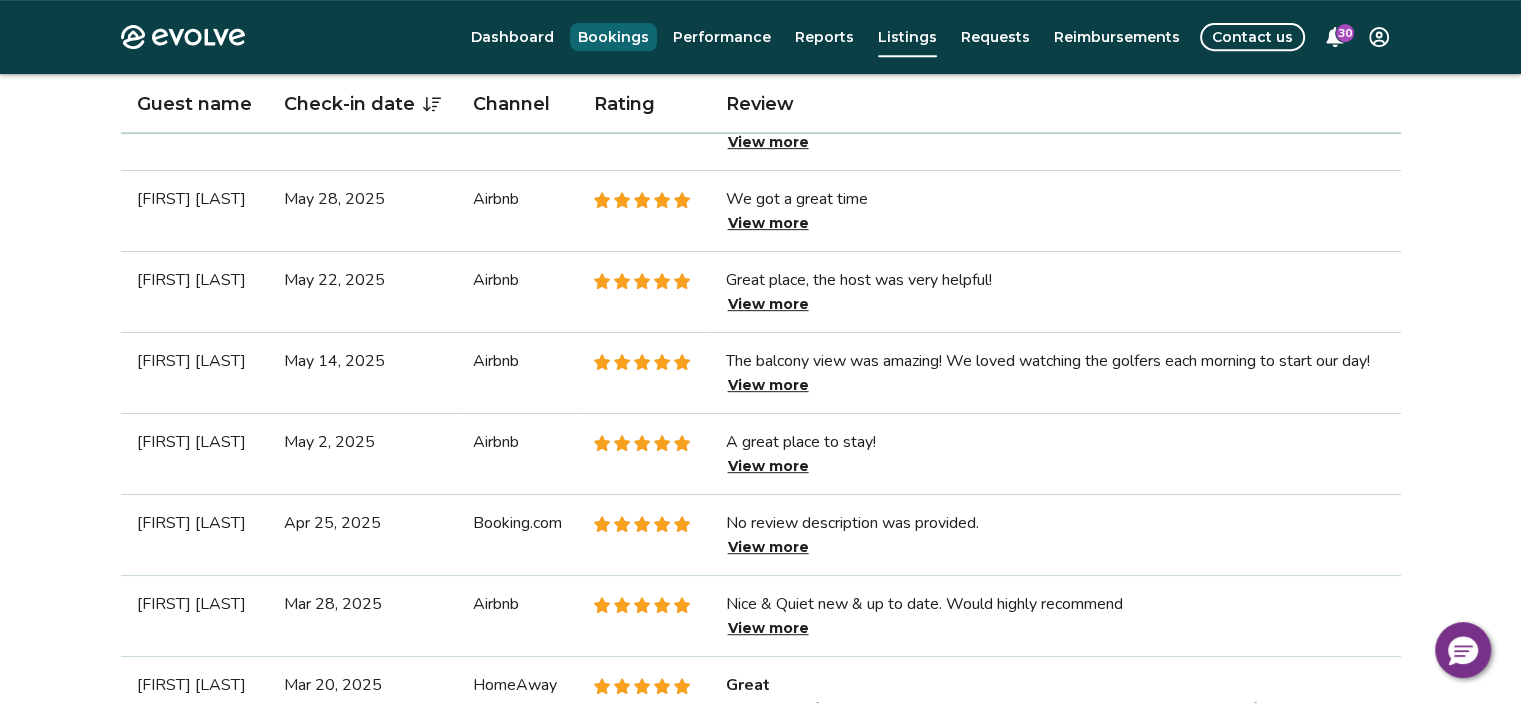 click on "Bookings" at bounding box center [613, 37] 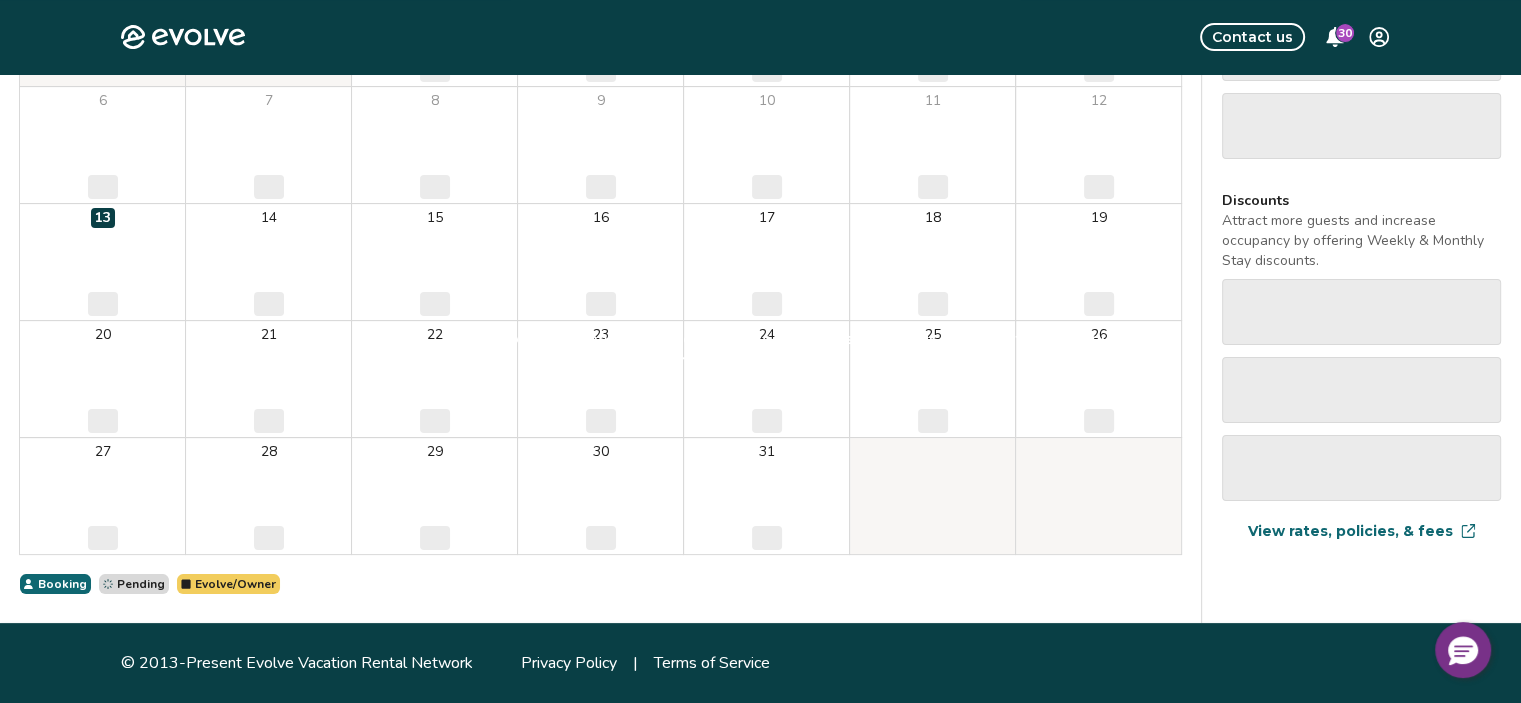 scroll, scrollTop: 0, scrollLeft: 0, axis: both 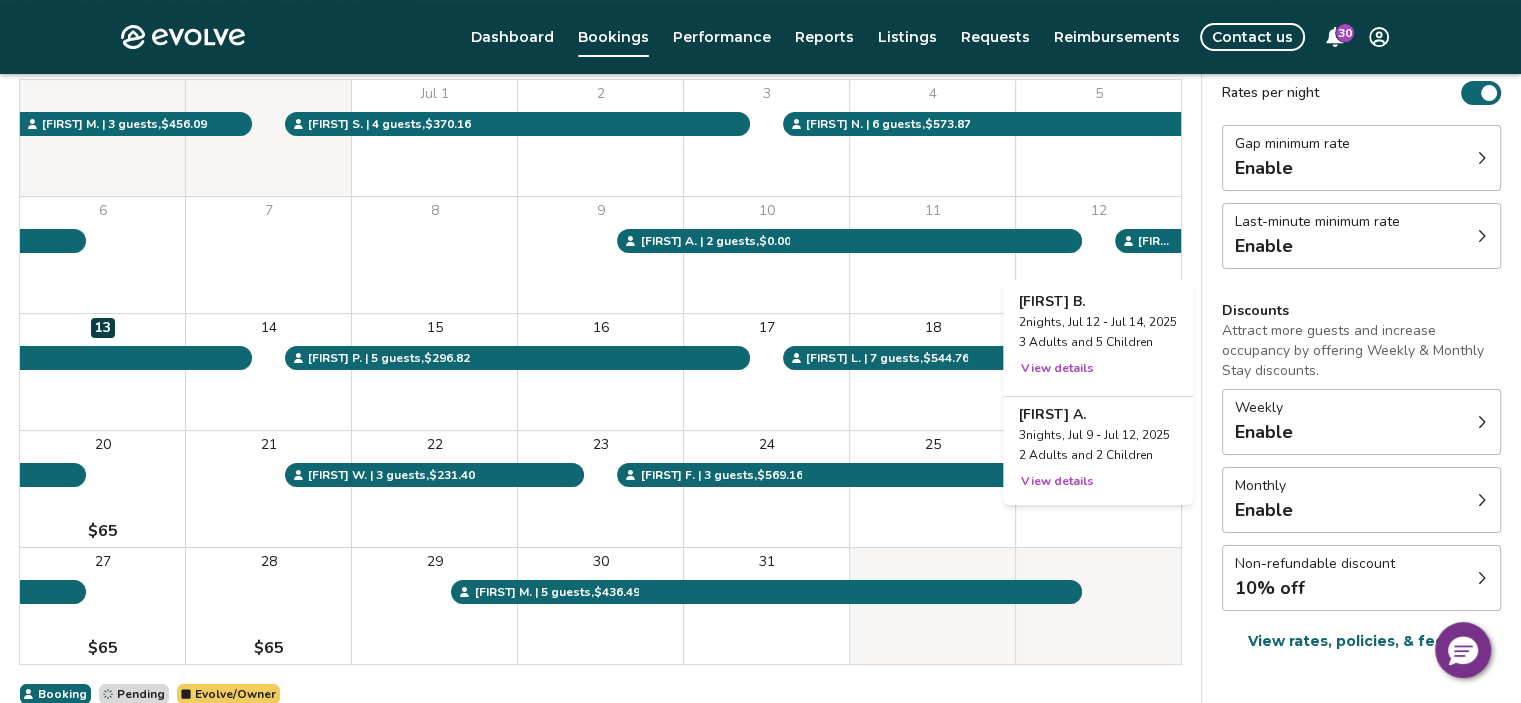 click on "View details" at bounding box center [1057, 368] 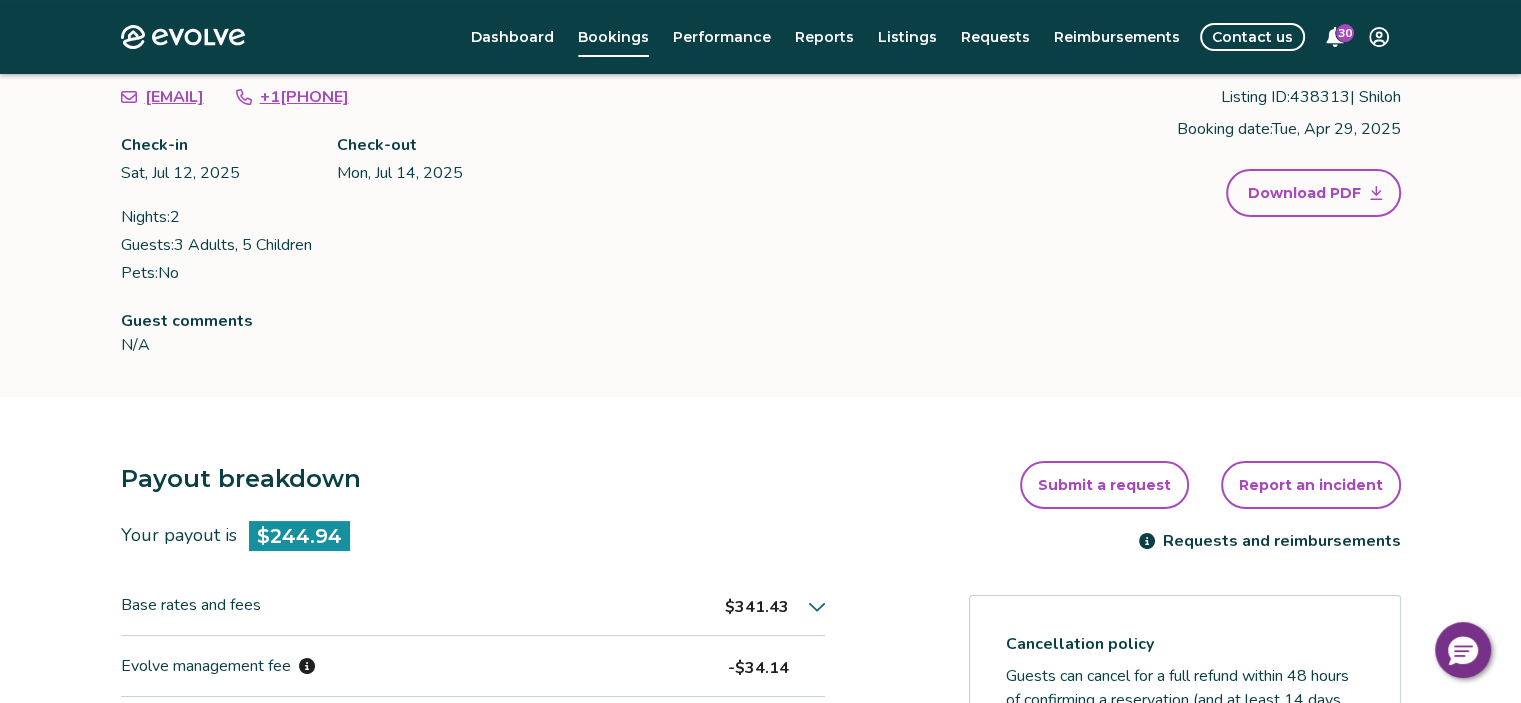 scroll, scrollTop: 0, scrollLeft: 0, axis: both 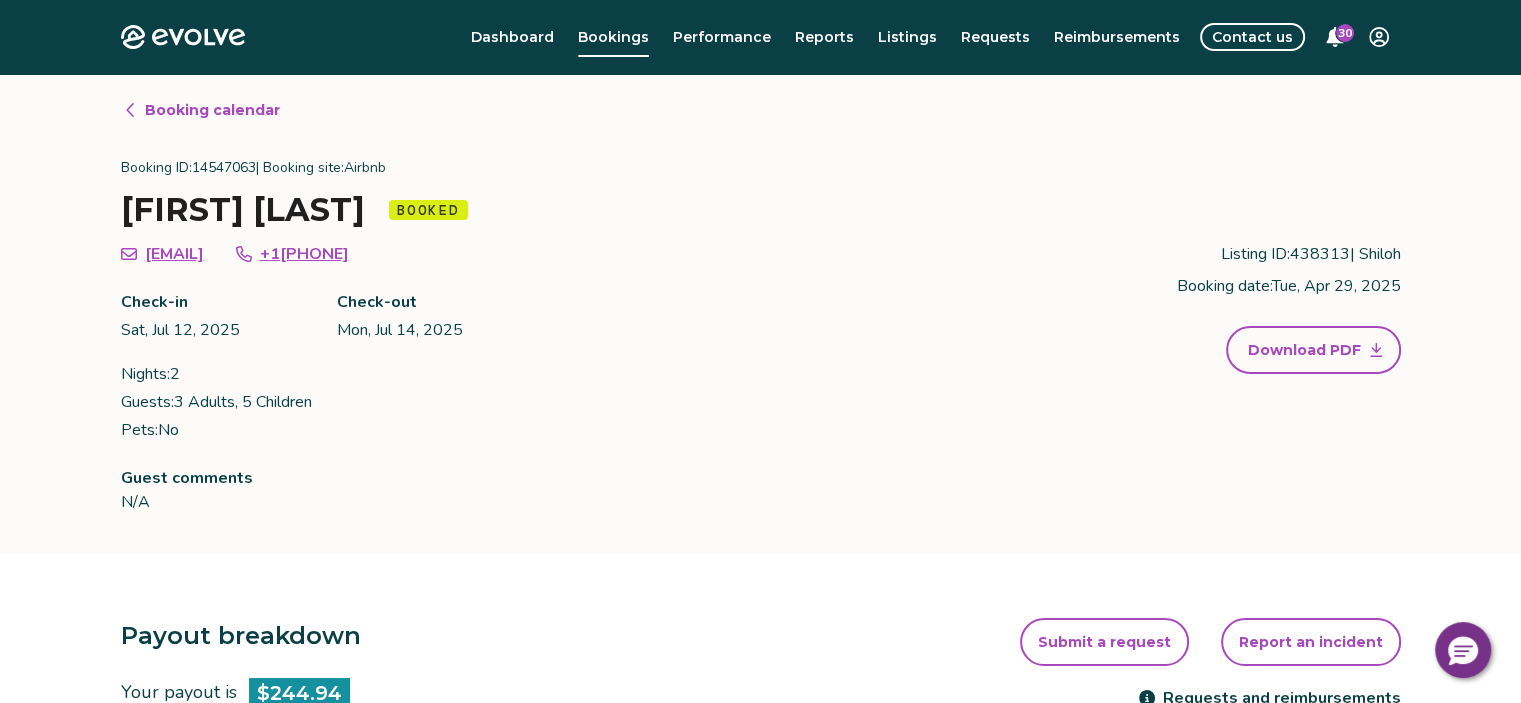 click on "Booking calendar" at bounding box center [212, 110] 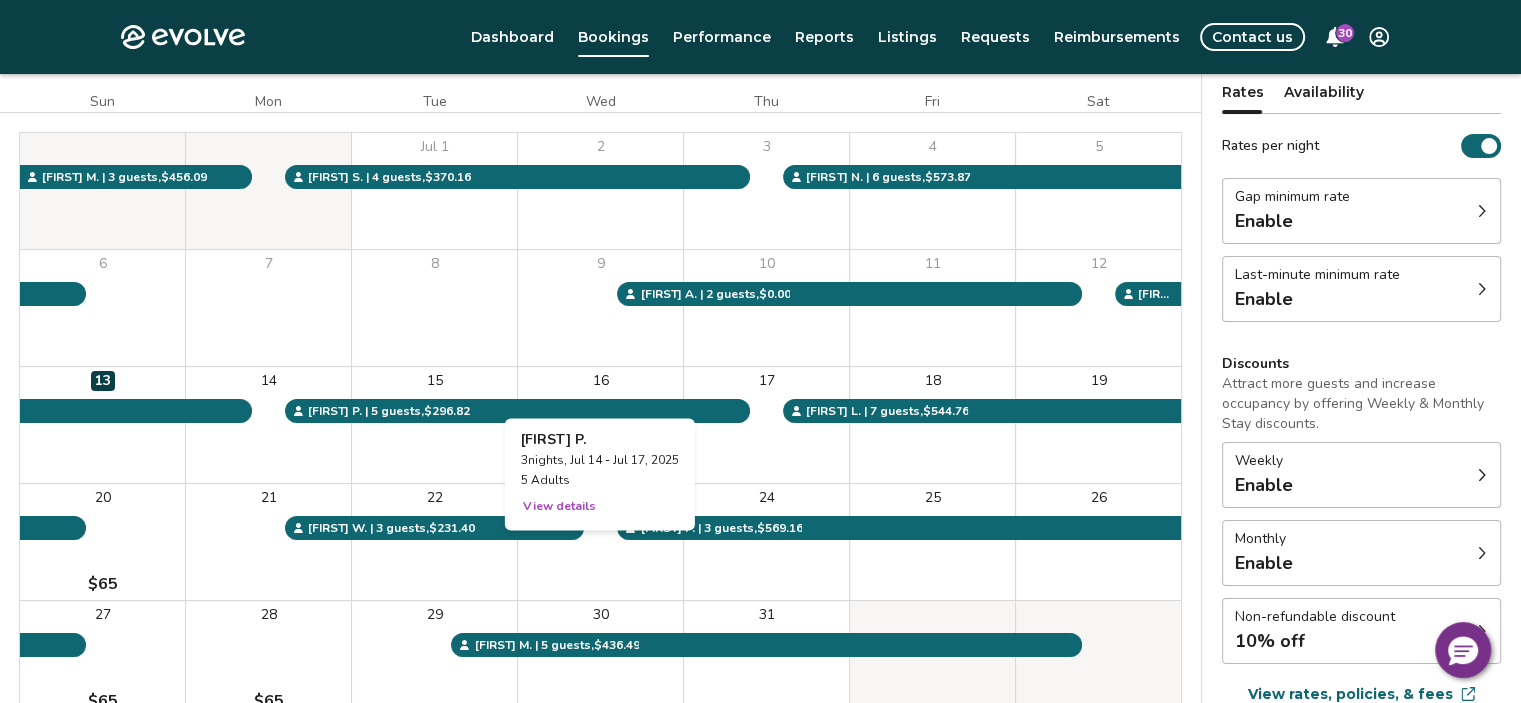 scroll, scrollTop: 200, scrollLeft: 0, axis: vertical 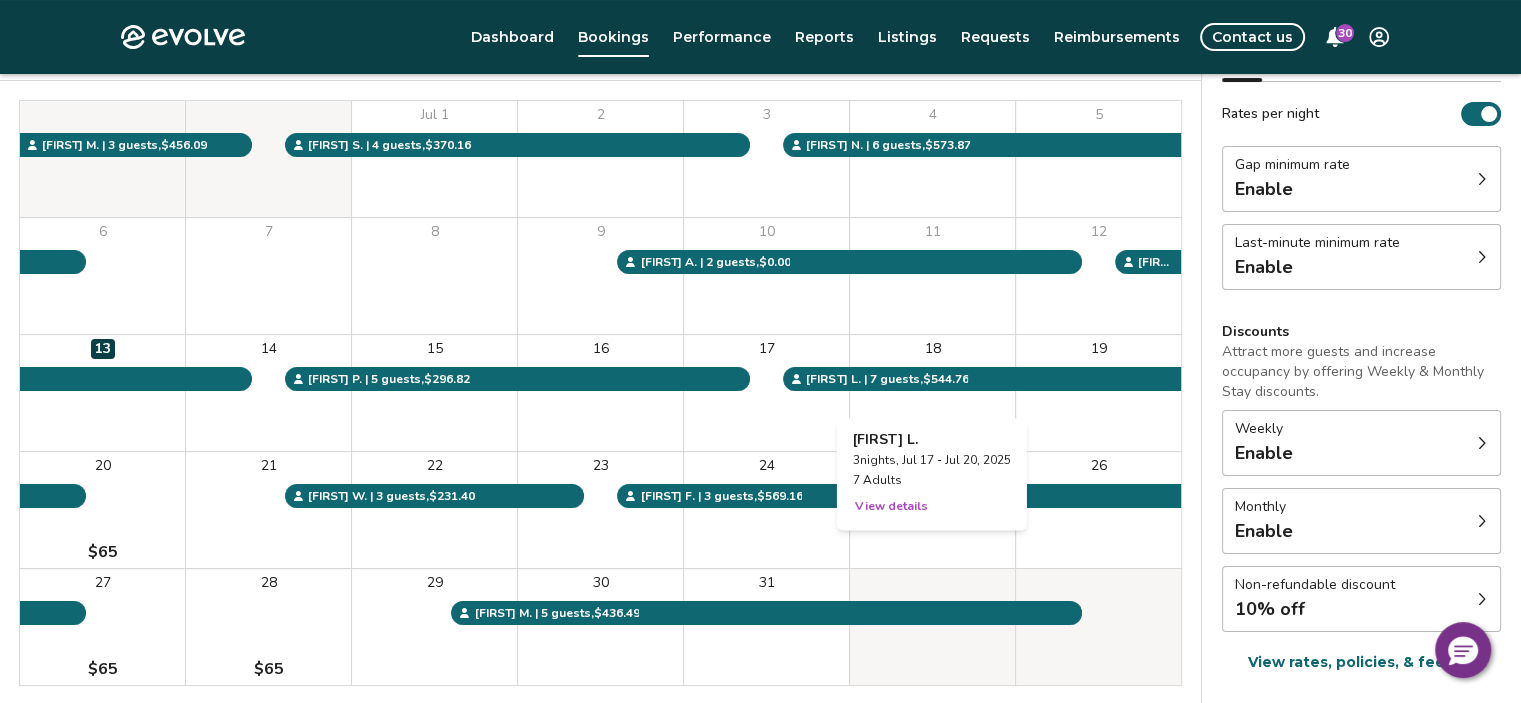 click on "View details" at bounding box center (891, 506) 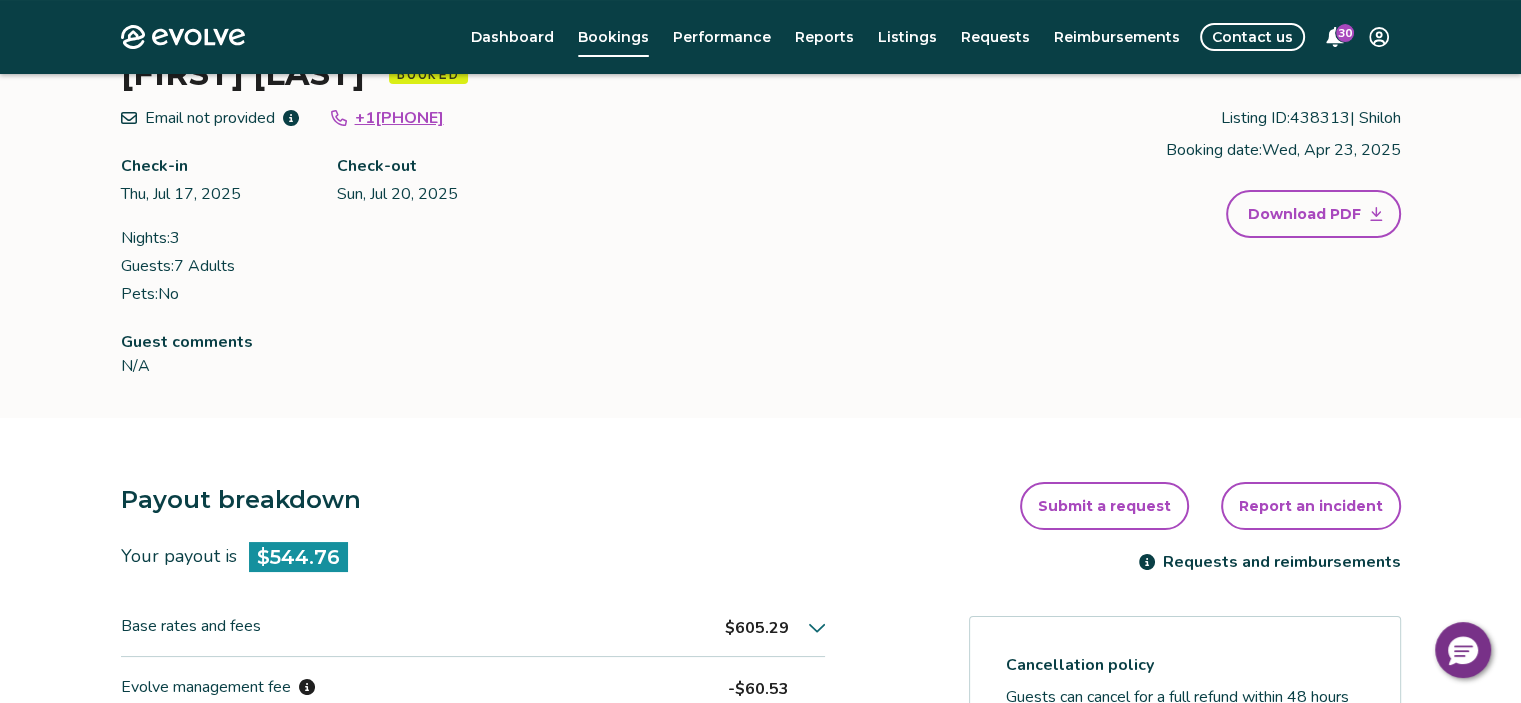 scroll, scrollTop: 0, scrollLeft: 0, axis: both 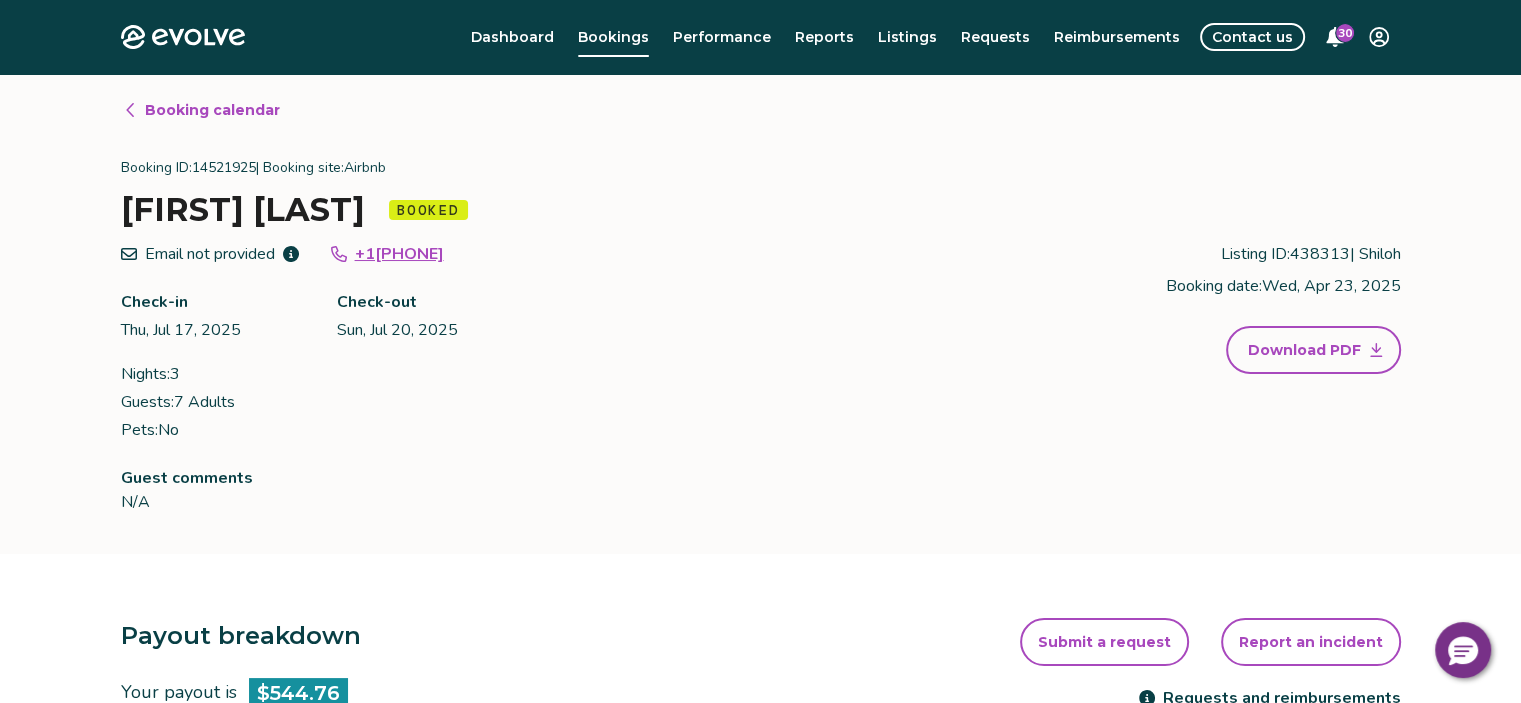 click on "Booking calendar" at bounding box center [212, 110] 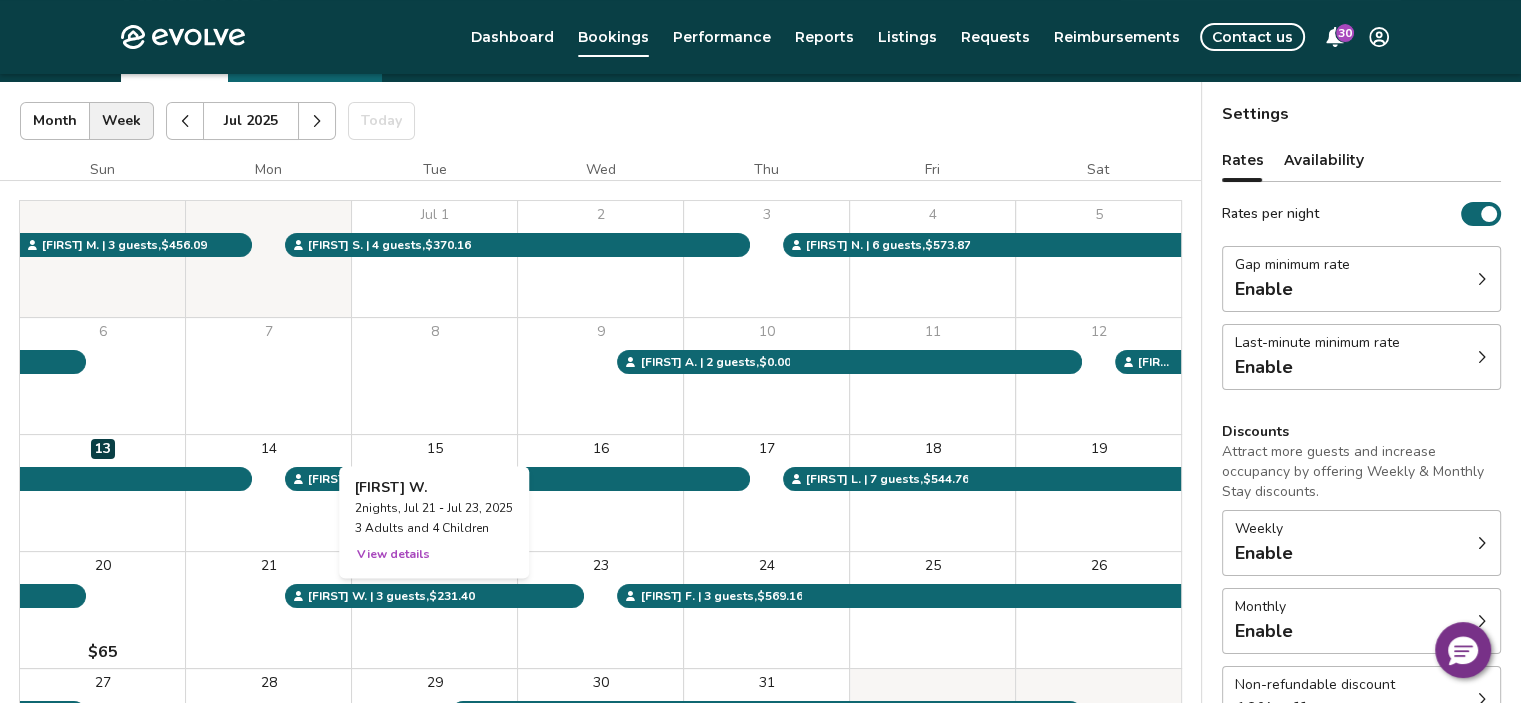 scroll, scrollTop: 200, scrollLeft: 0, axis: vertical 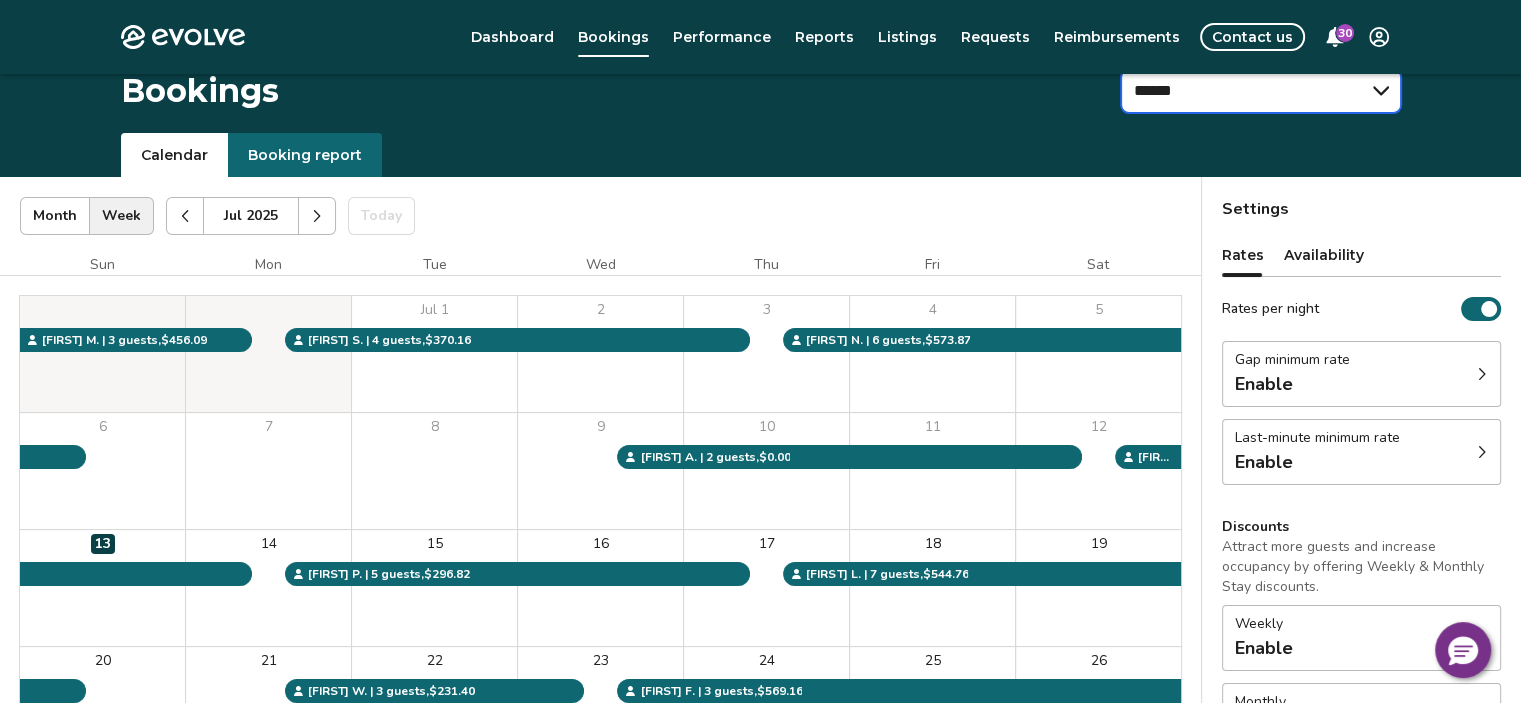 click on "****** *********" at bounding box center (1261, 91) 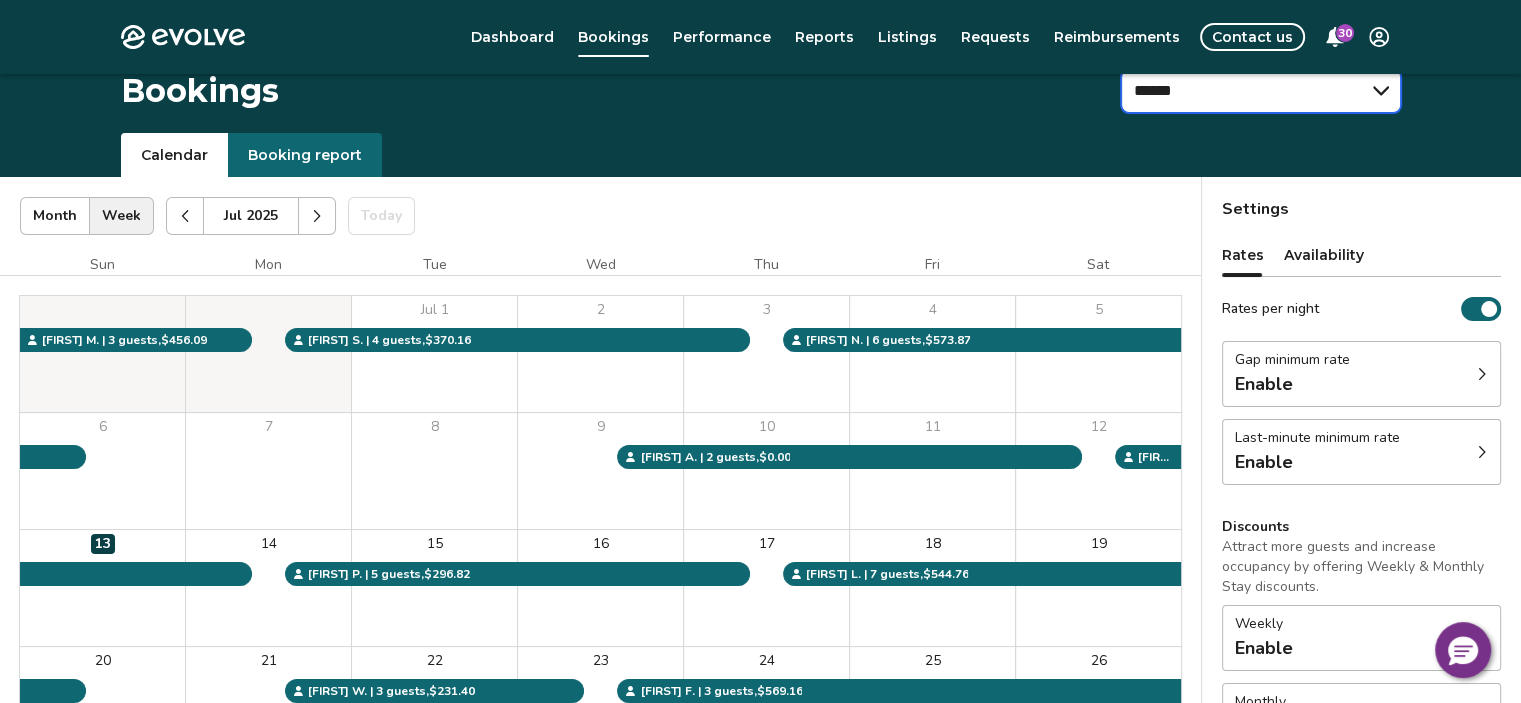 click on "****** *********" at bounding box center (1261, 91) 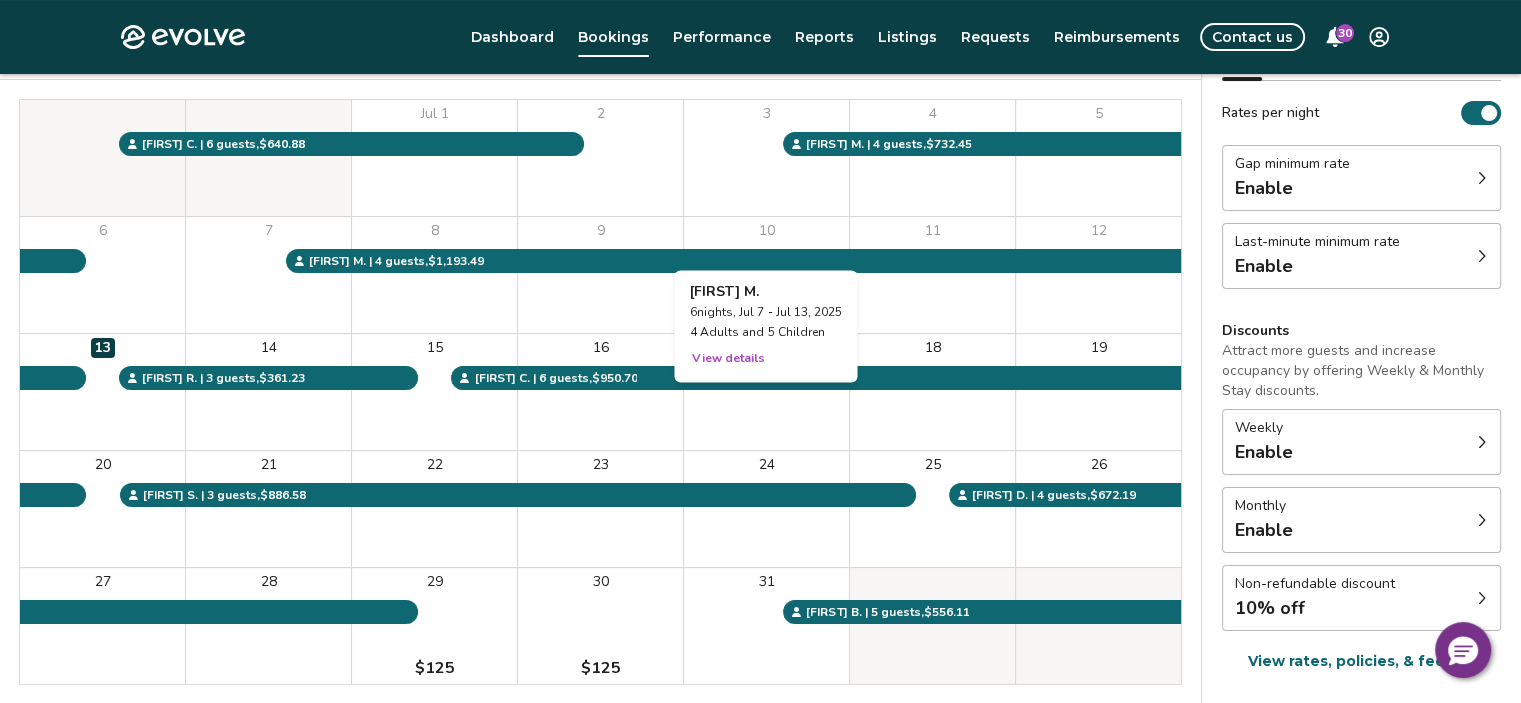 scroll, scrollTop: 231, scrollLeft: 0, axis: vertical 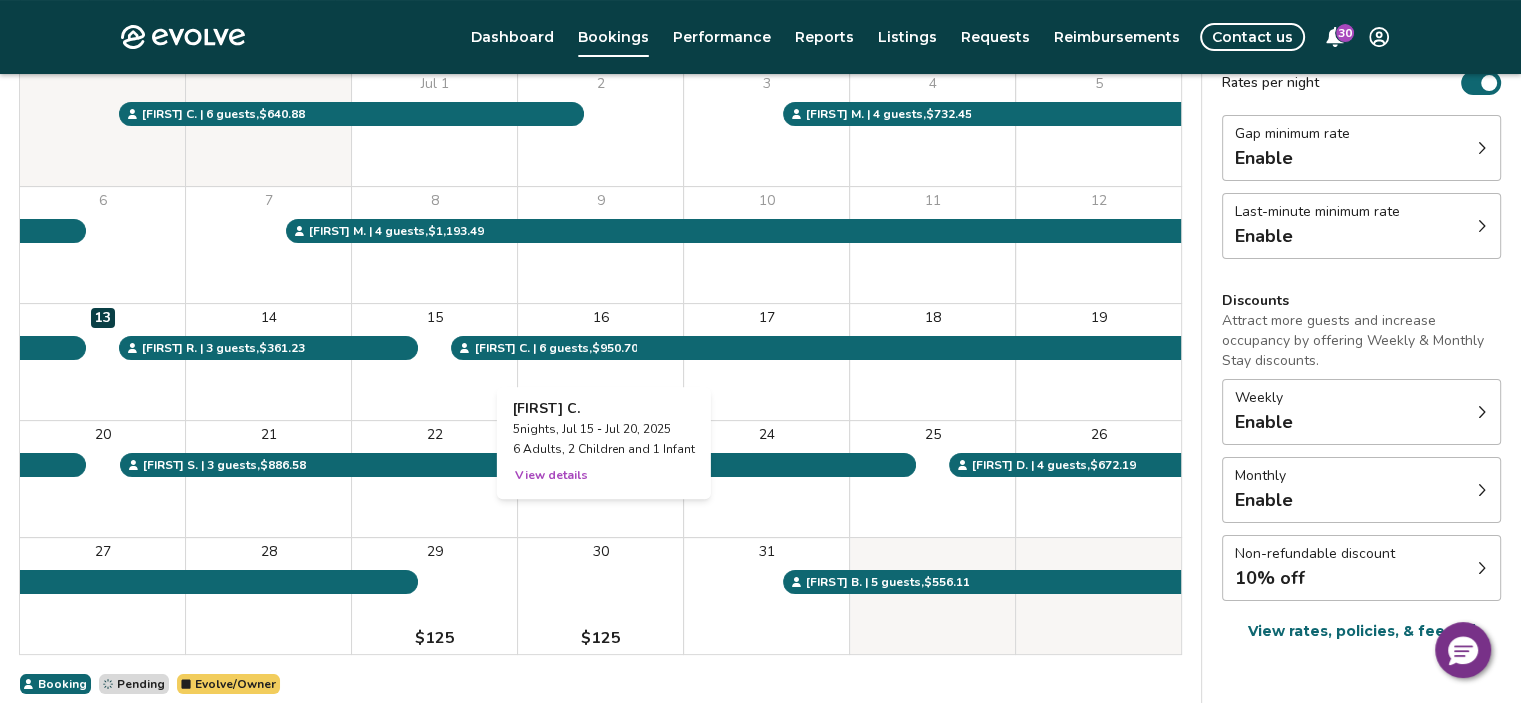 click on "View details" at bounding box center [551, 475] 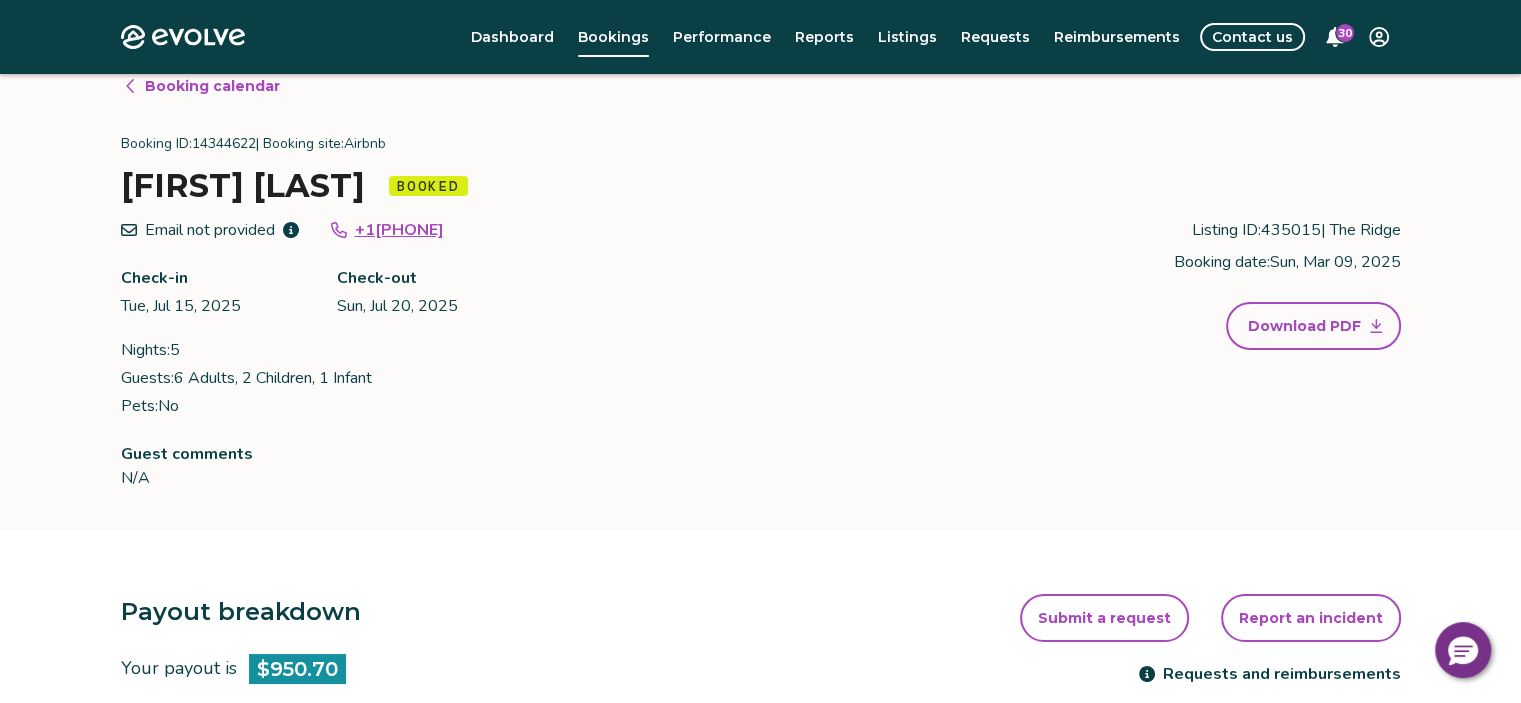 scroll, scrollTop: 0, scrollLeft: 0, axis: both 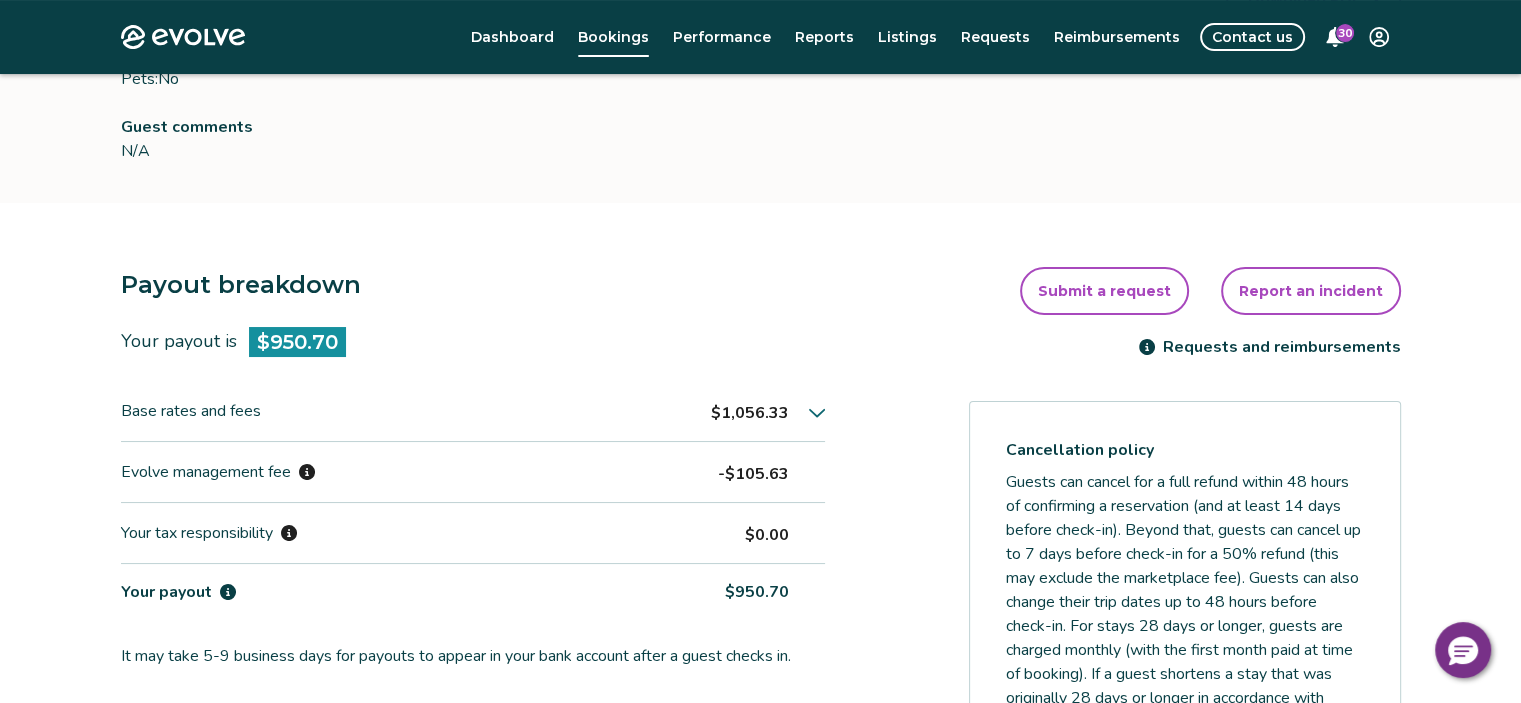 click on "Base rates and fees" at bounding box center (191, 411) 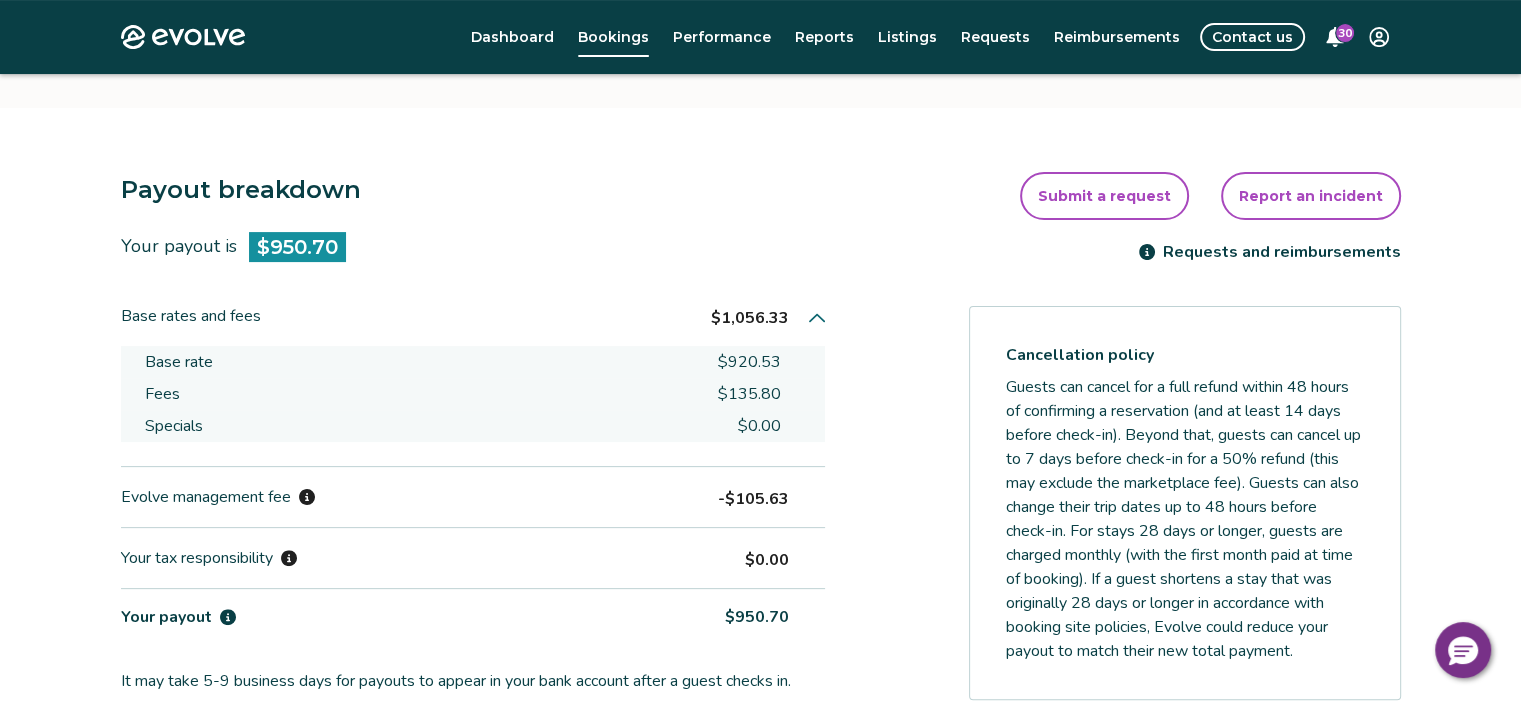 scroll, scrollTop: 451, scrollLeft: 0, axis: vertical 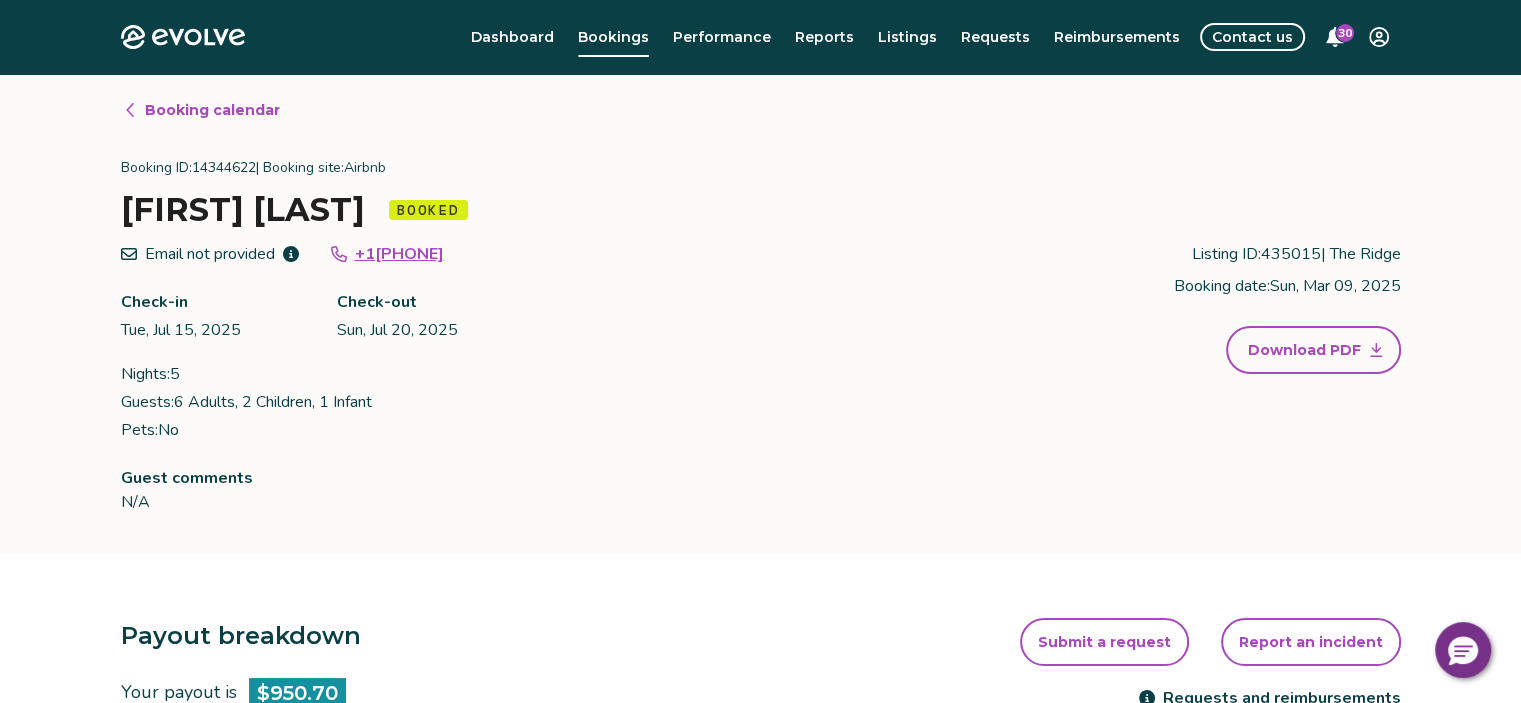 click on "Booking calendar" at bounding box center [212, 110] 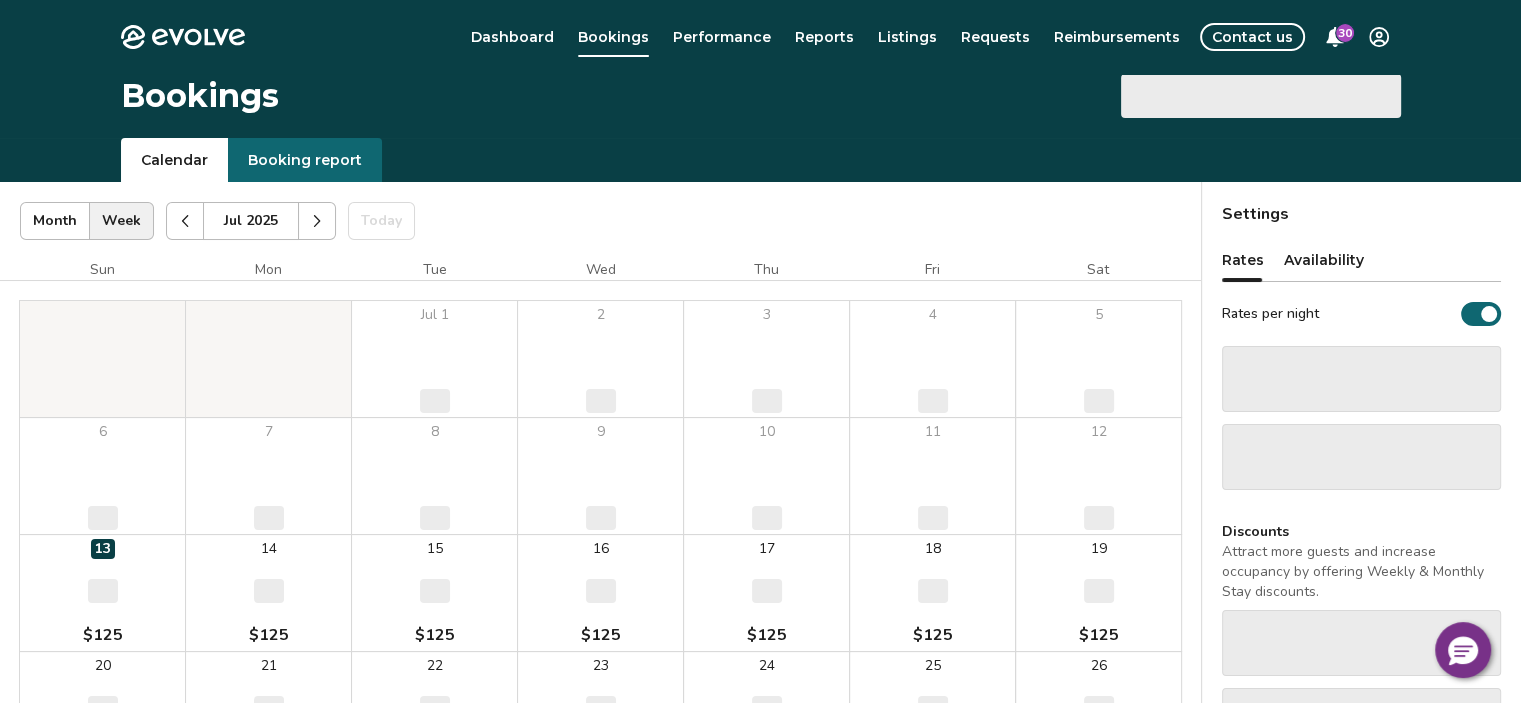 select on "**********" 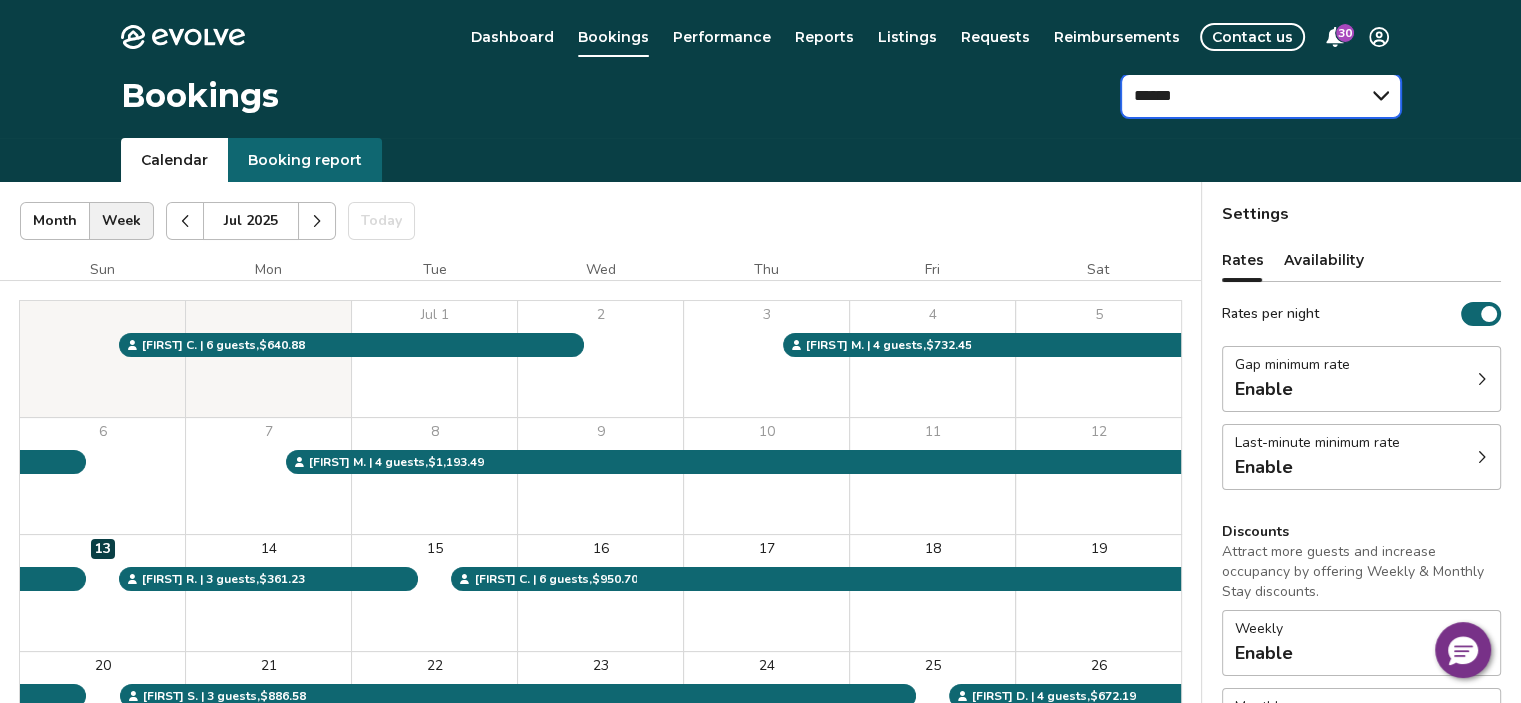 click on "****** *********" at bounding box center [1261, 96] 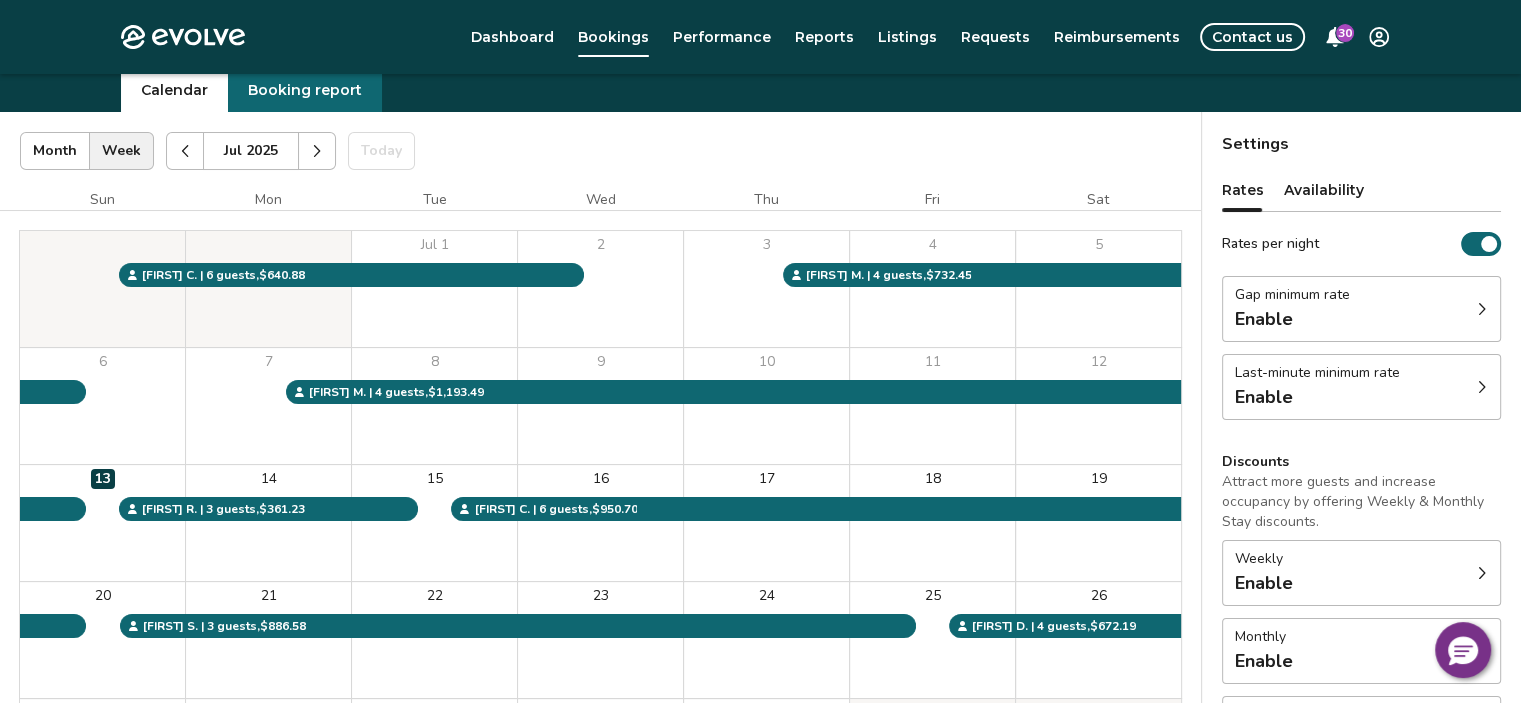 scroll, scrollTop: 100, scrollLeft: 0, axis: vertical 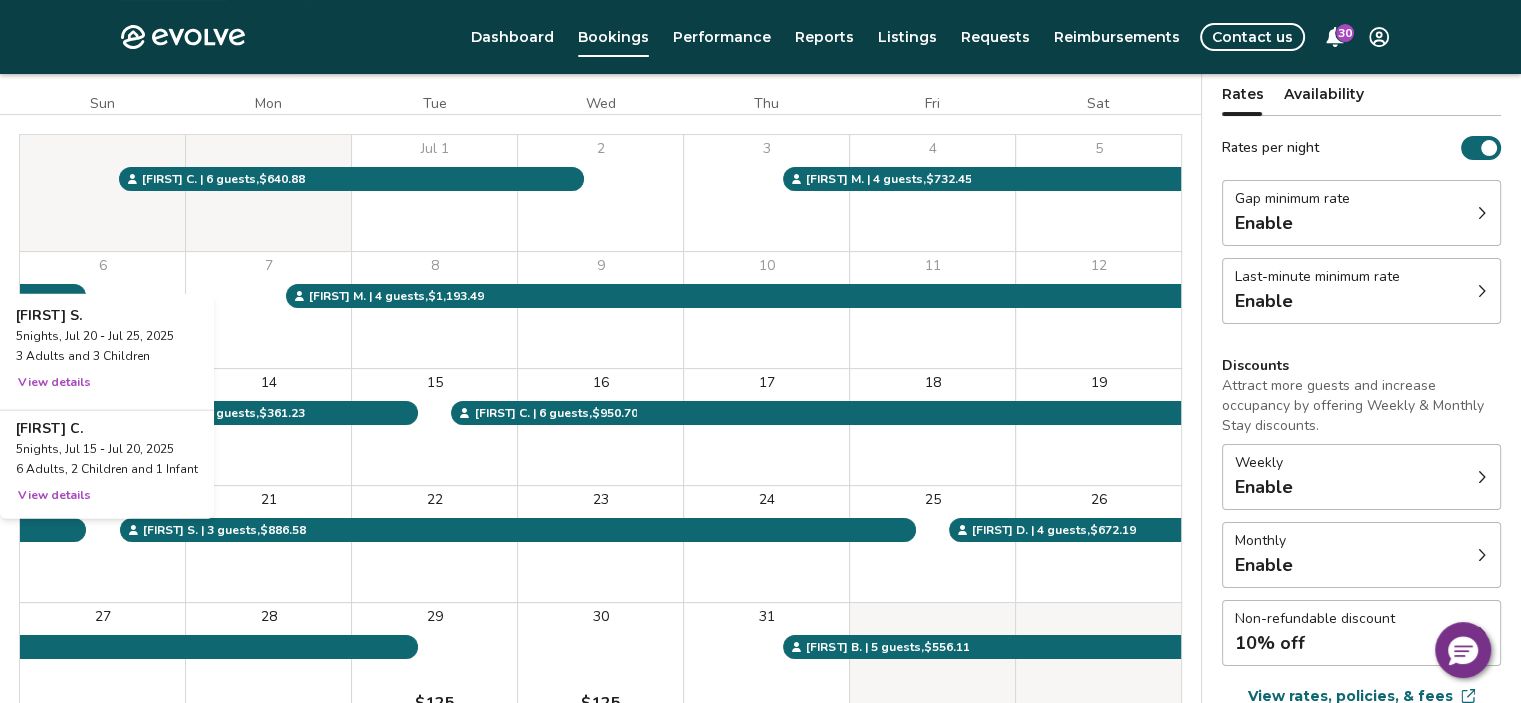 click on "View details" at bounding box center [54, 382] 